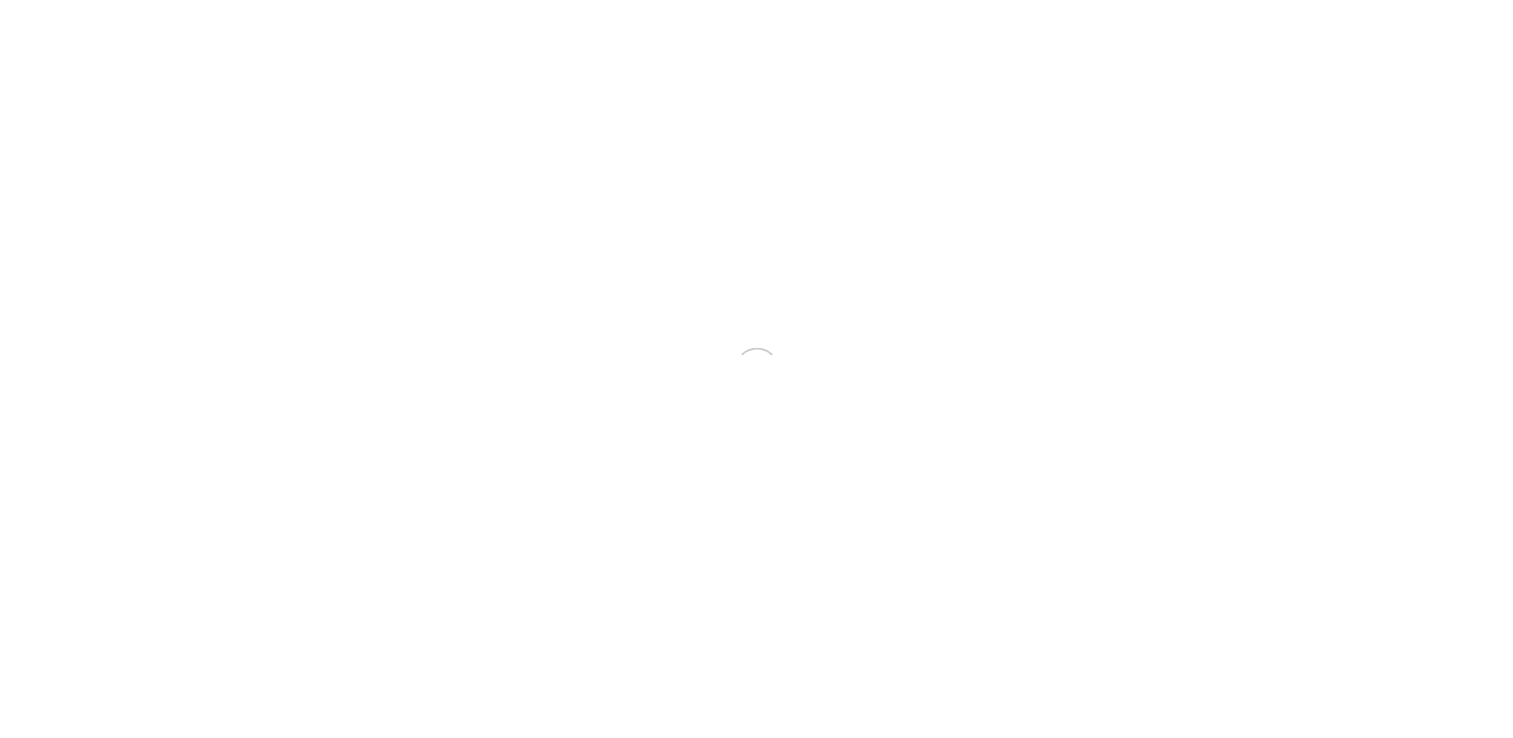 scroll, scrollTop: 0, scrollLeft: 0, axis: both 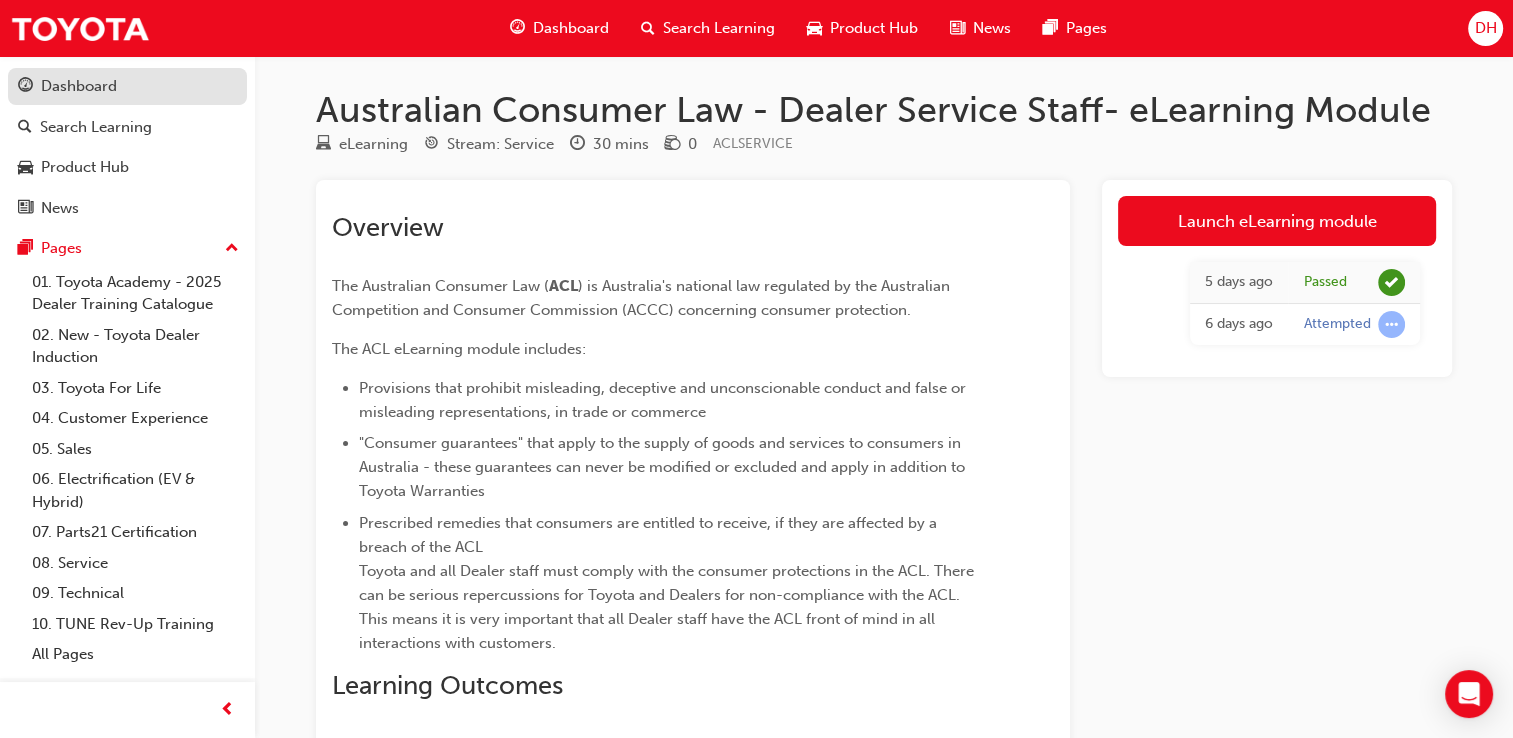 click on "Dashboard" at bounding box center (127, 86) 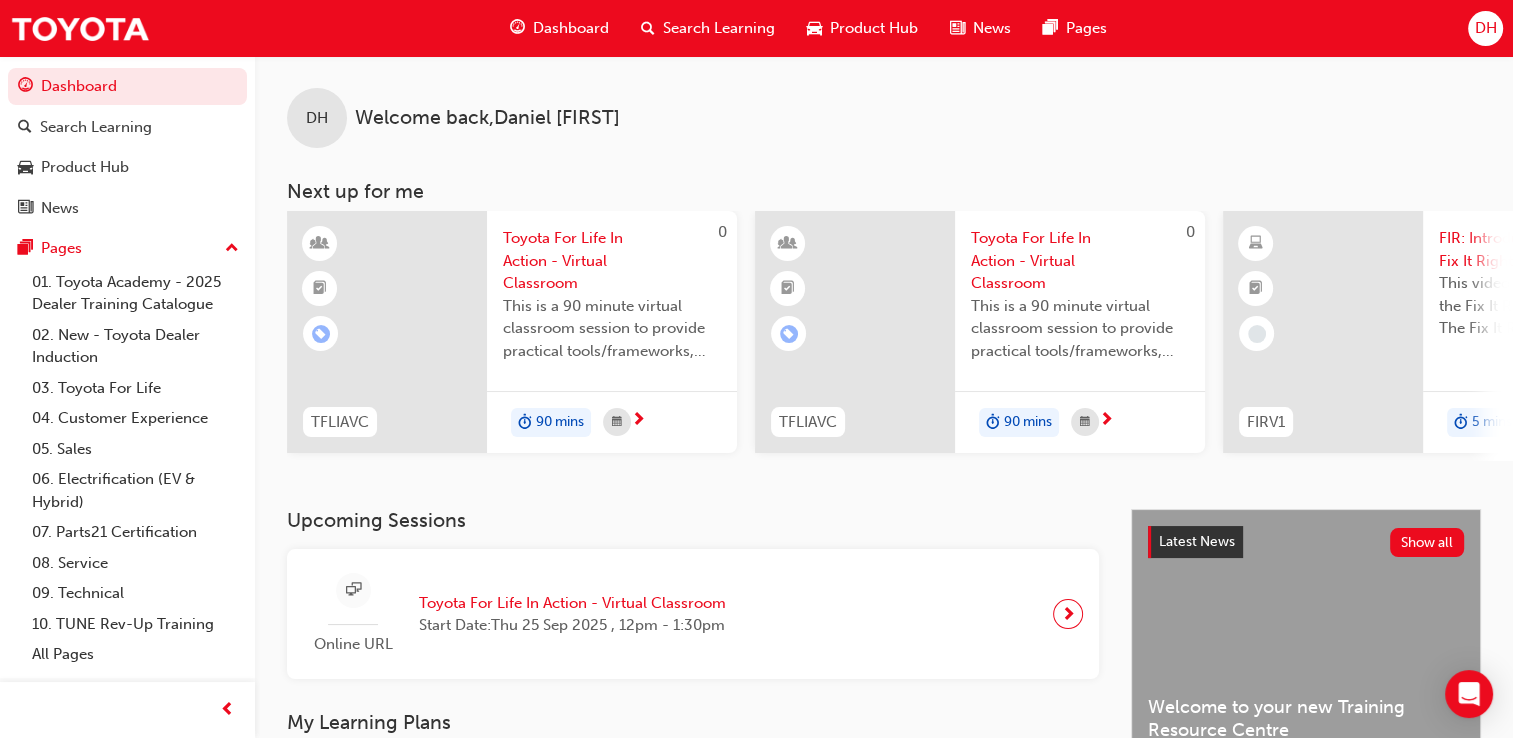 scroll, scrollTop: 455, scrollLeft: 0, axis: vertical 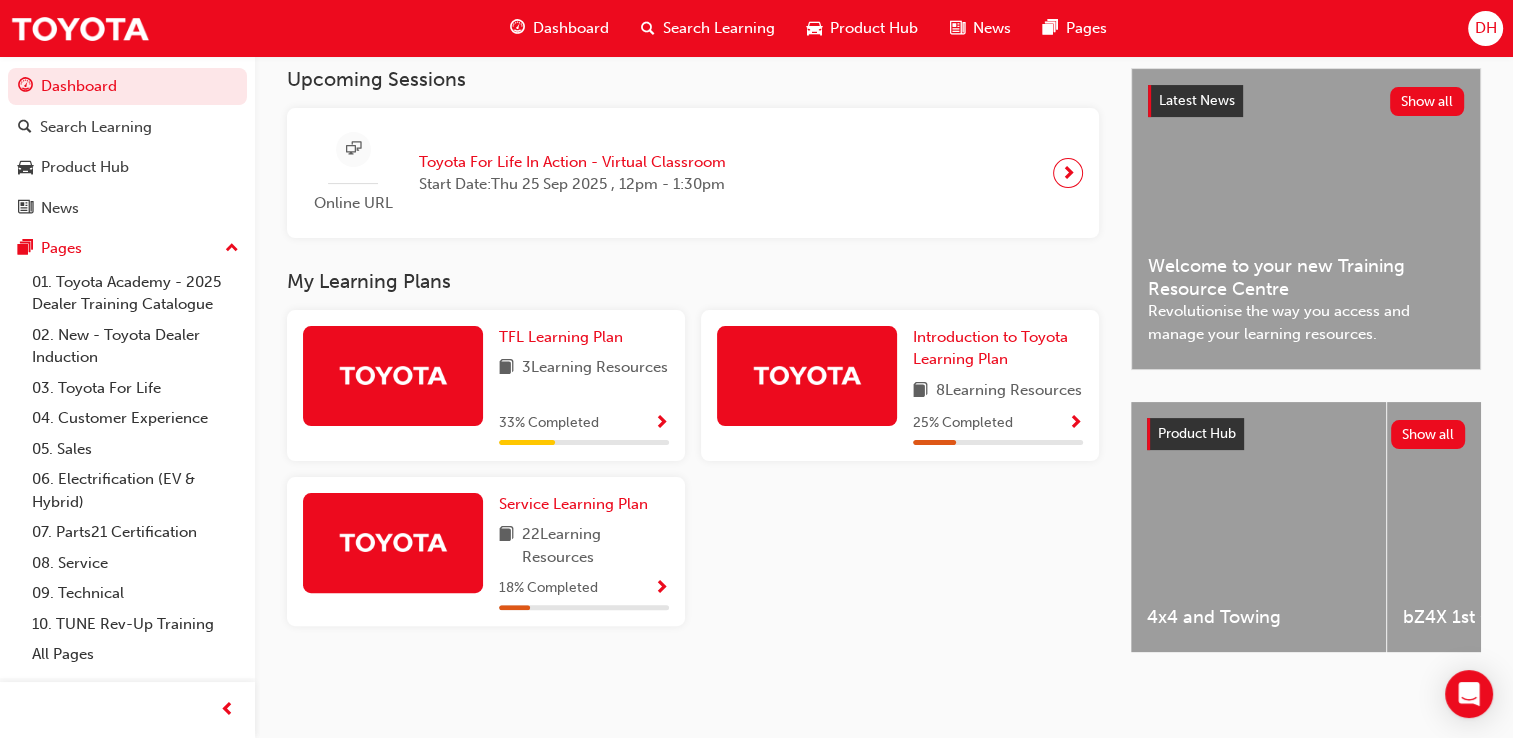 click at bounding box center (393, 374) 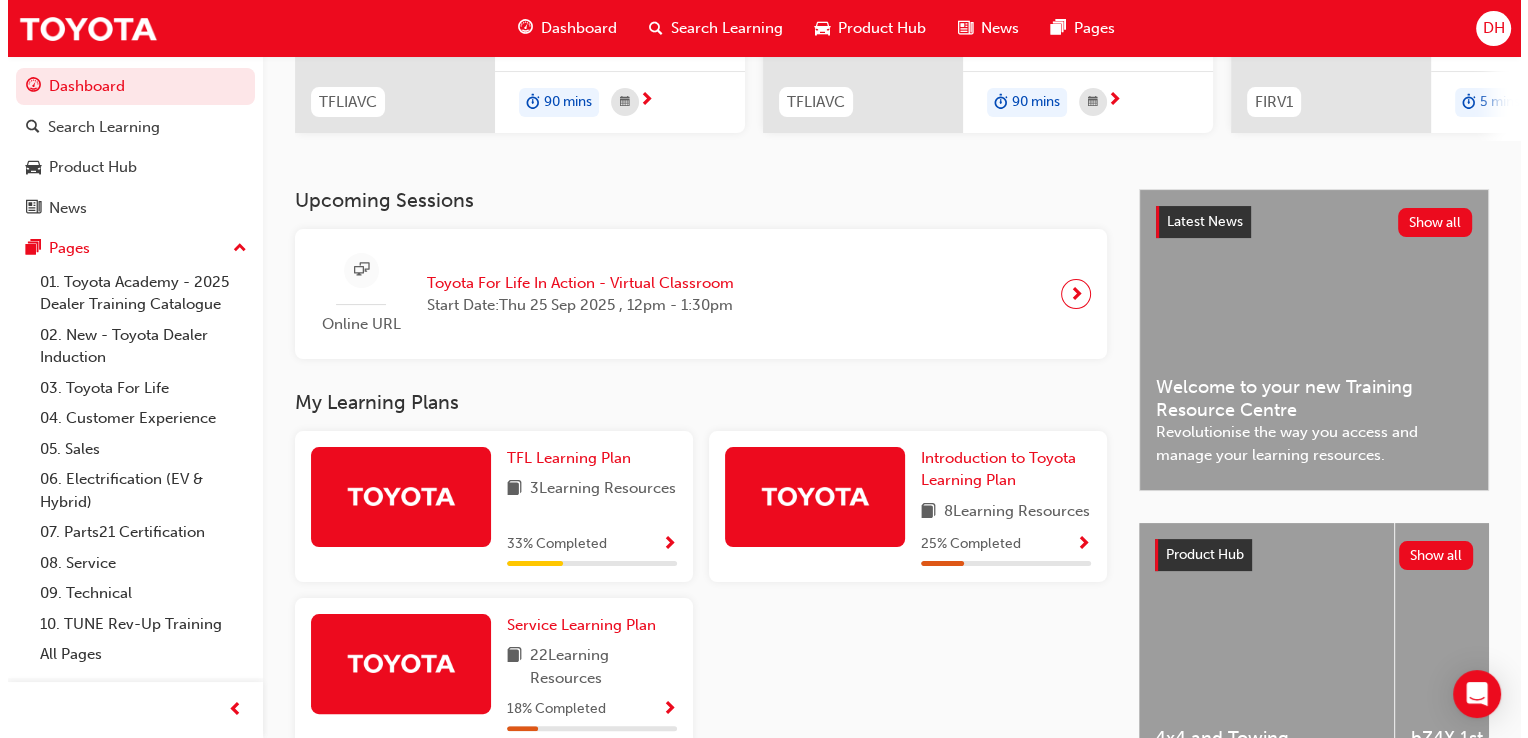 scroll, scrollTop: 0, scrollLeft: 0, axis: both 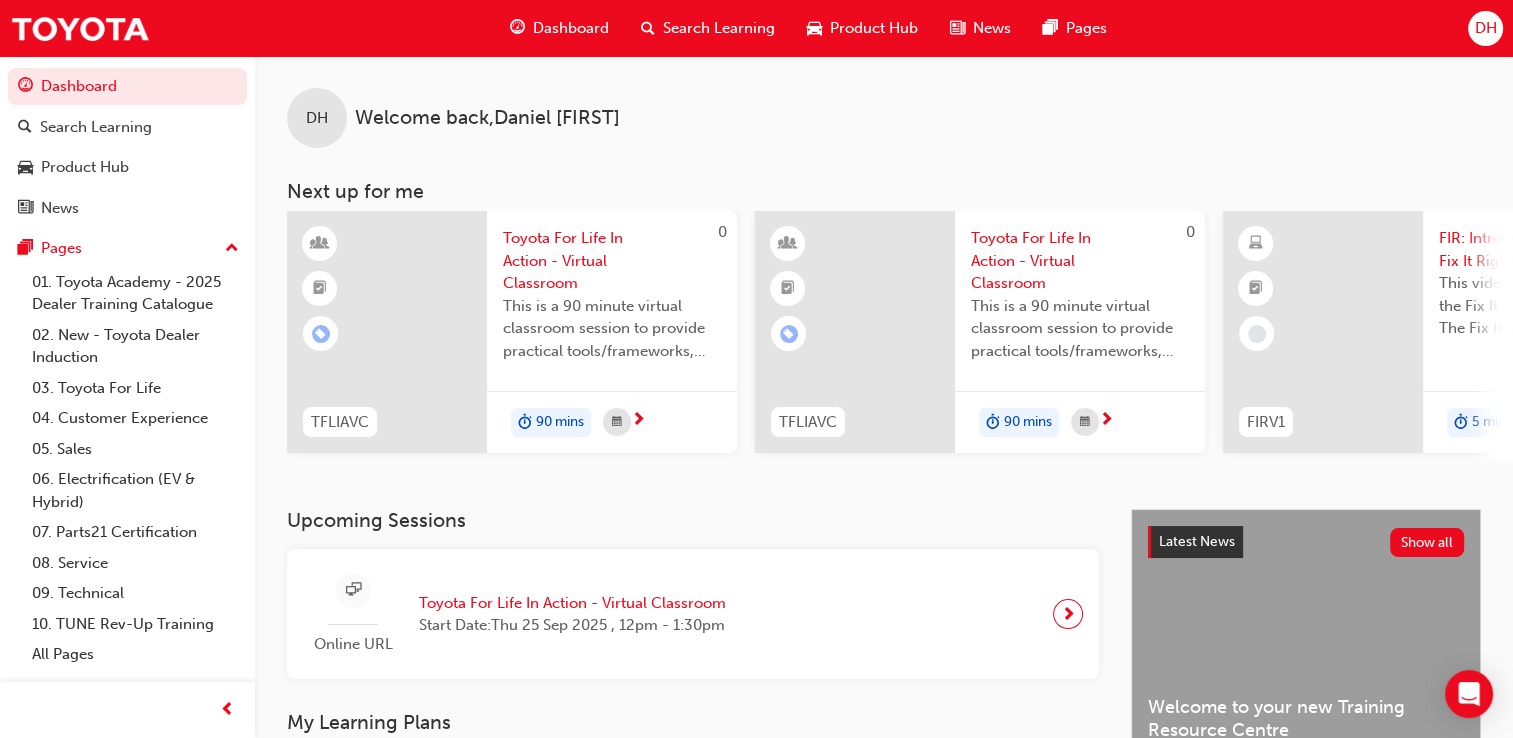 click on "Toyota For Life In Action - Virtual Classroom" at bounding box center (612, 261) 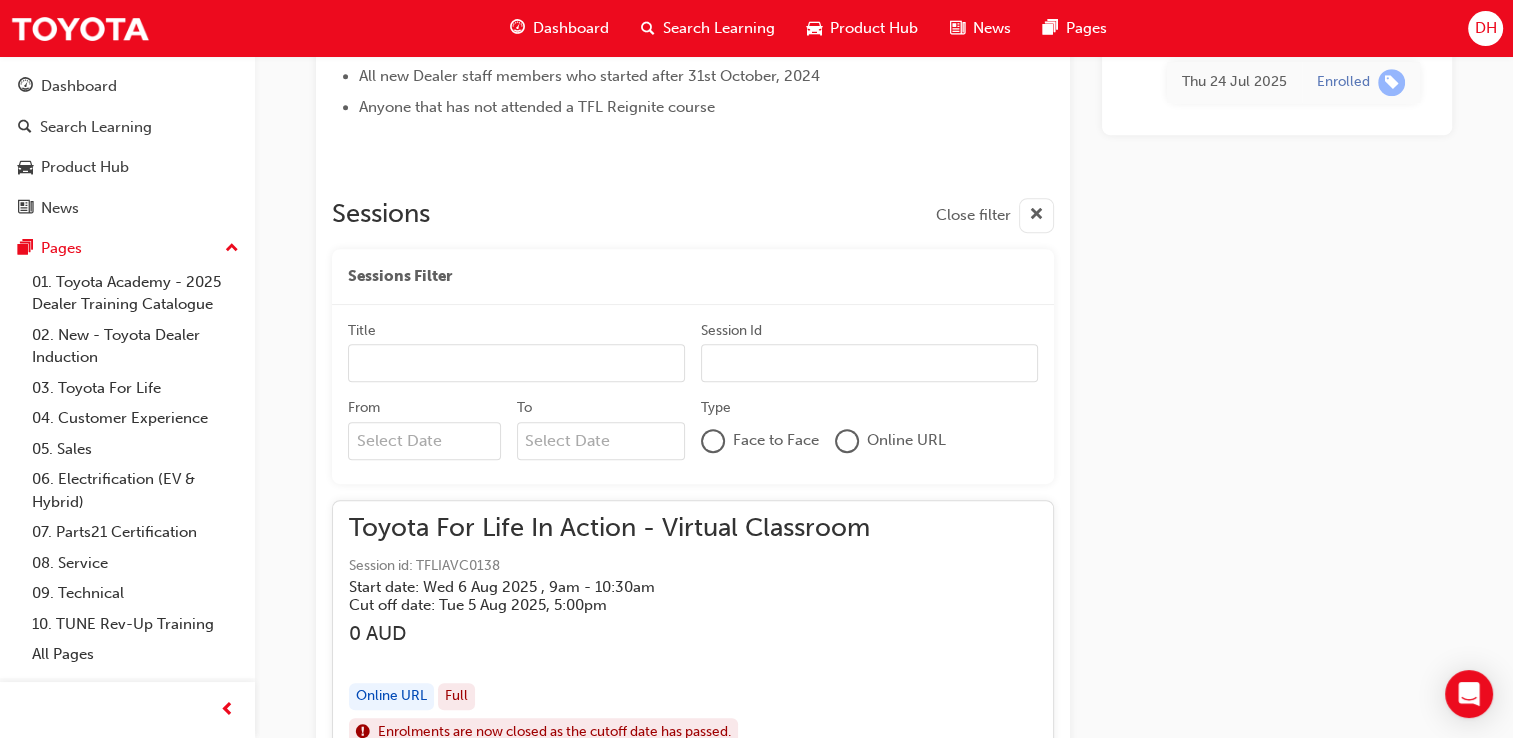 scroll, scrollTop: 1306, scrollLeft: 0, axis: vertical 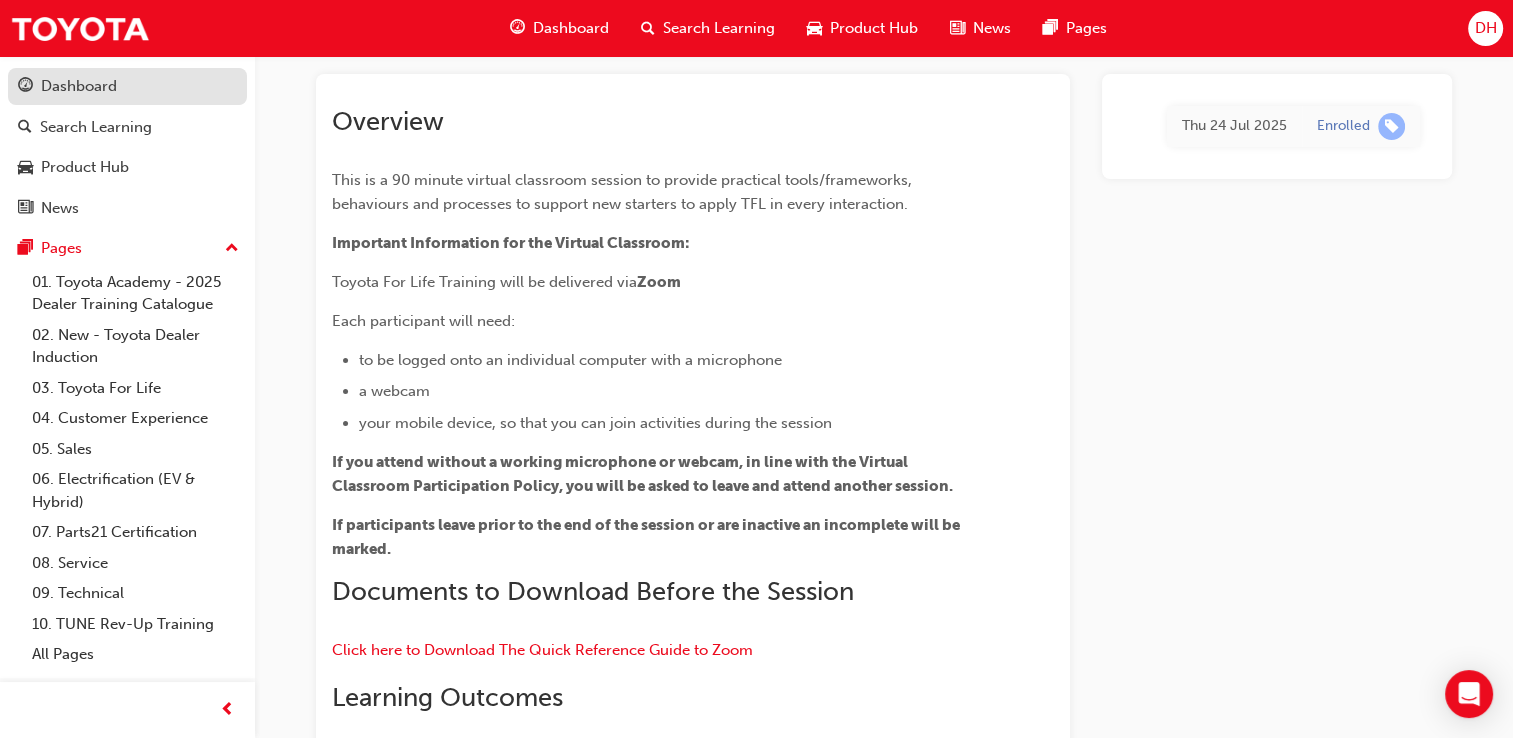 click on "Dashboard" at bounding box center (79, 86) 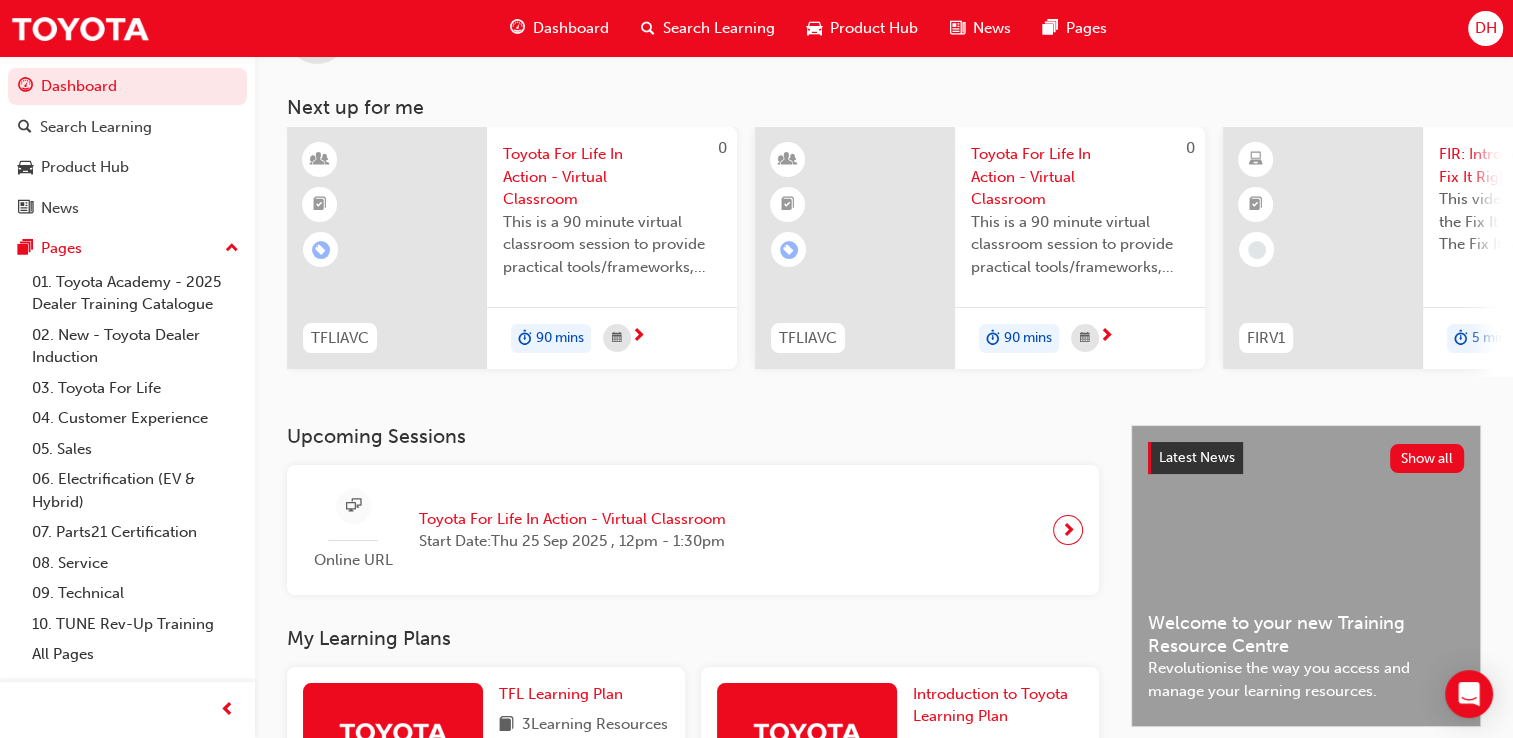 scroll, scrollTop: 0, scrollLeft: 0, axis: both 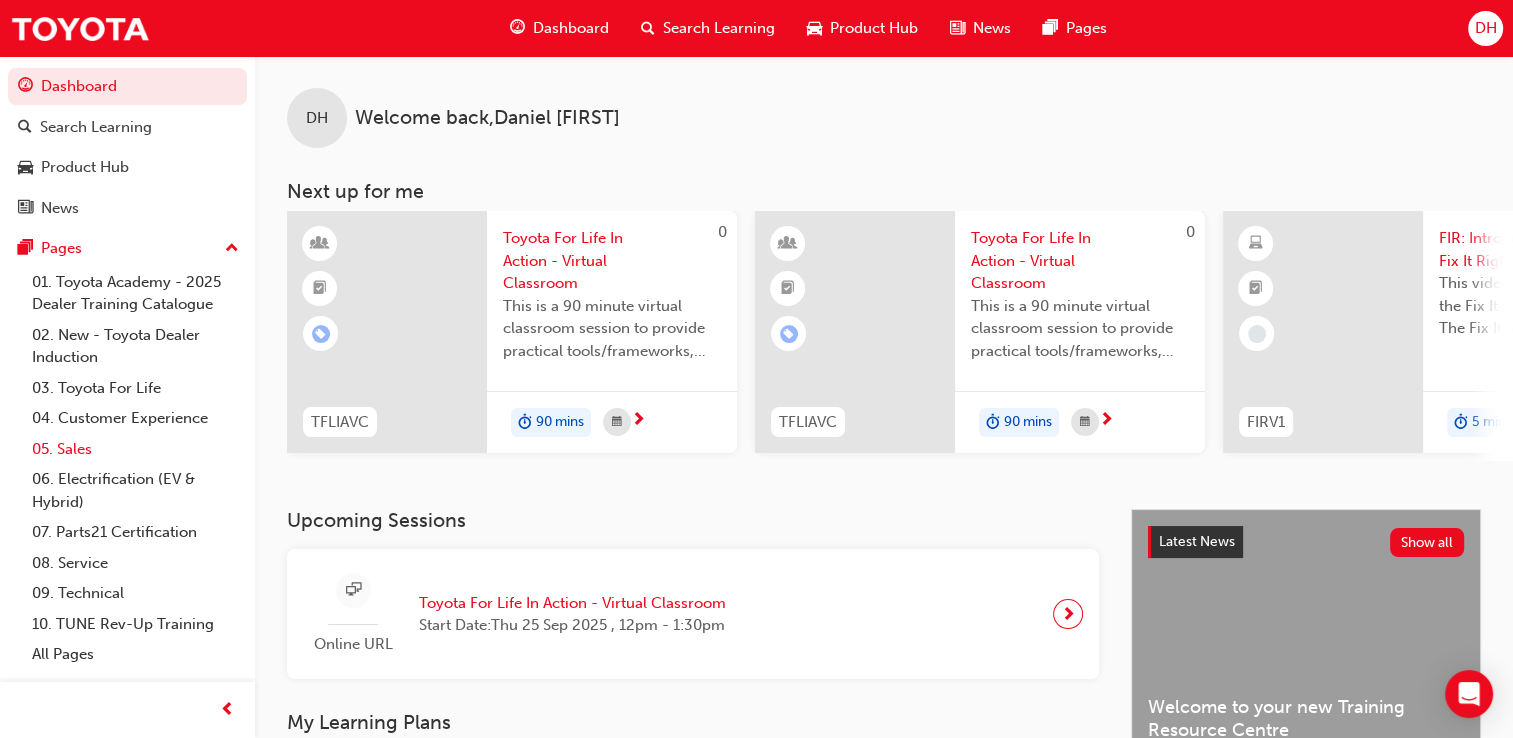 click on "05. Sales" at bounding box center [135, 449] 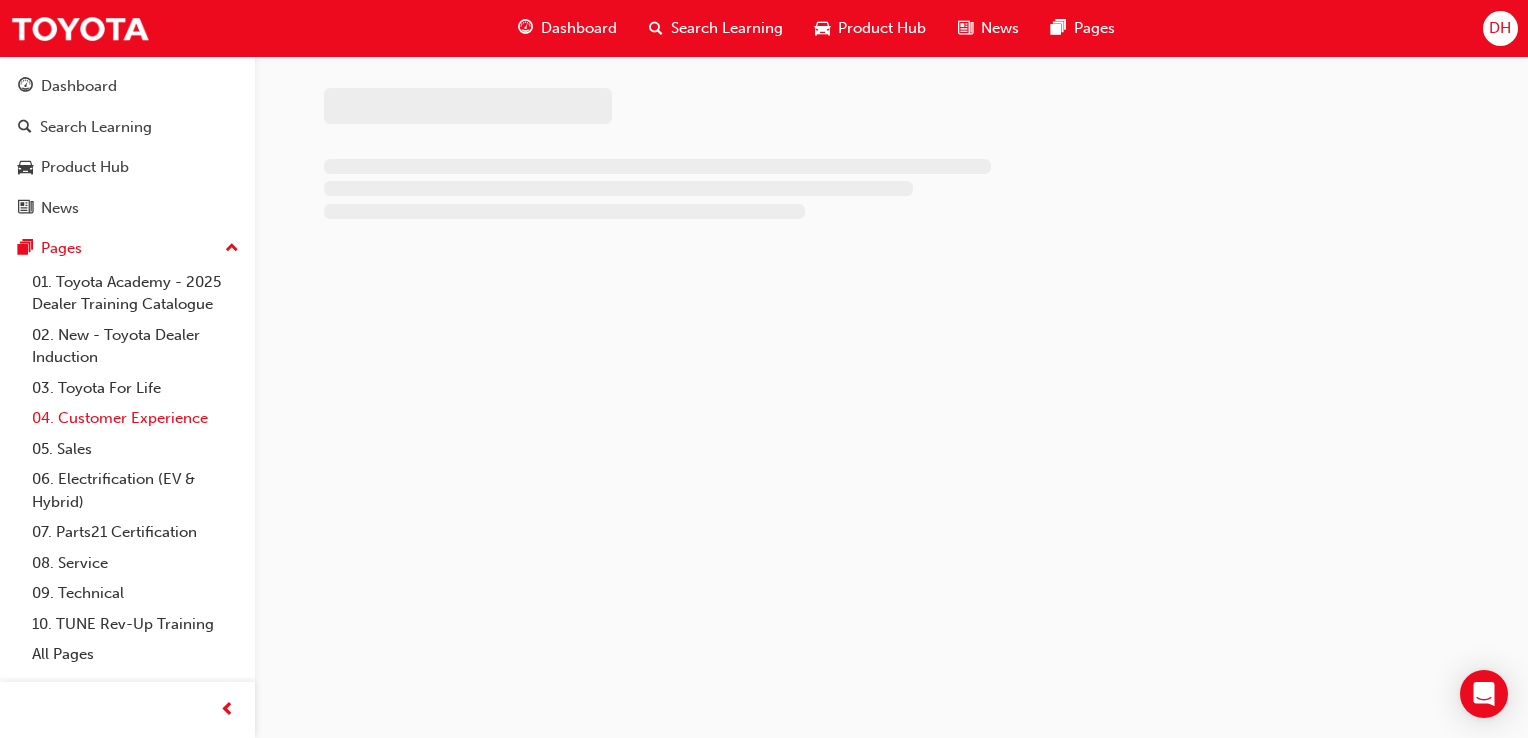 click on "04. Customer Experience" at bounding box center [135, 418] 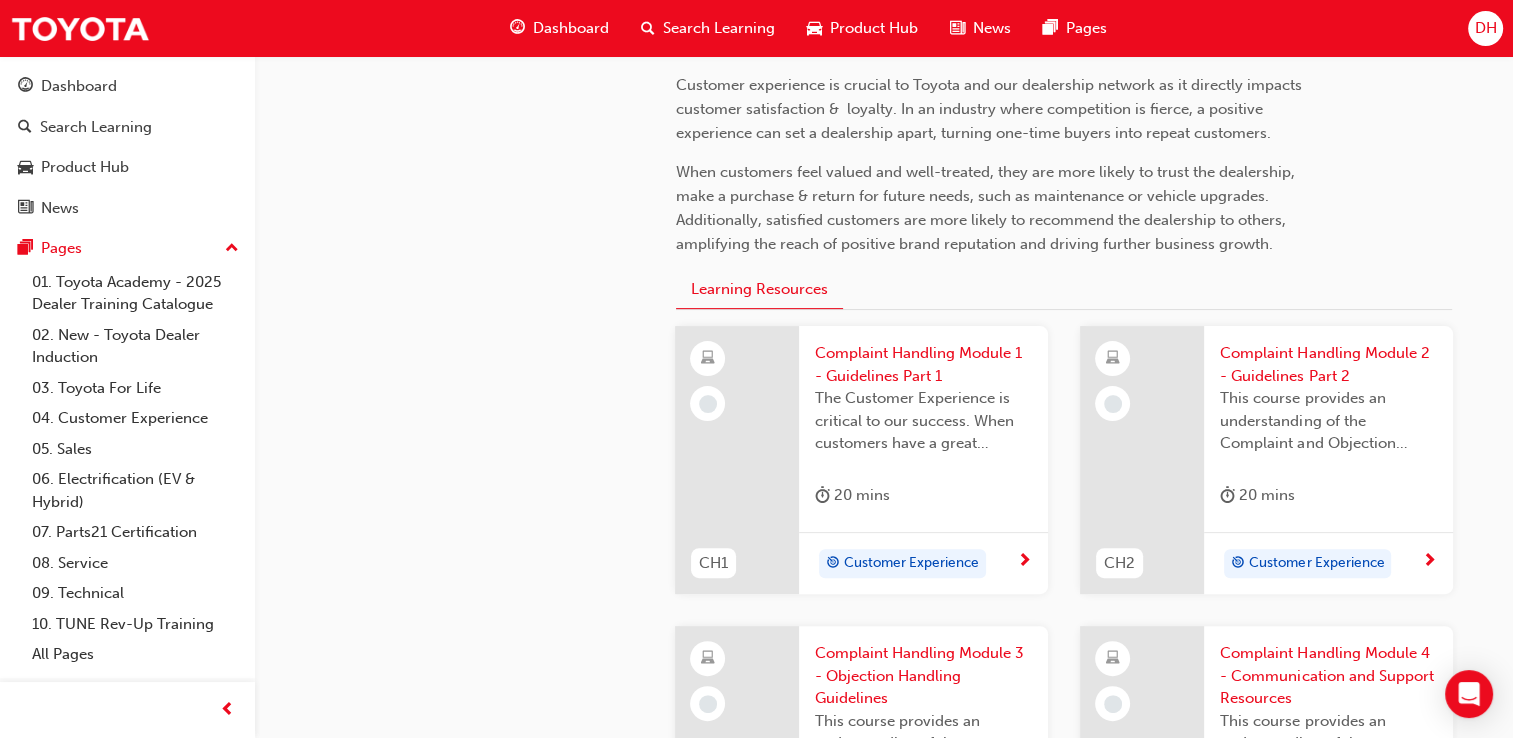 scroll, scrollTop: 500, scrollLeft: 0, axis: vertical 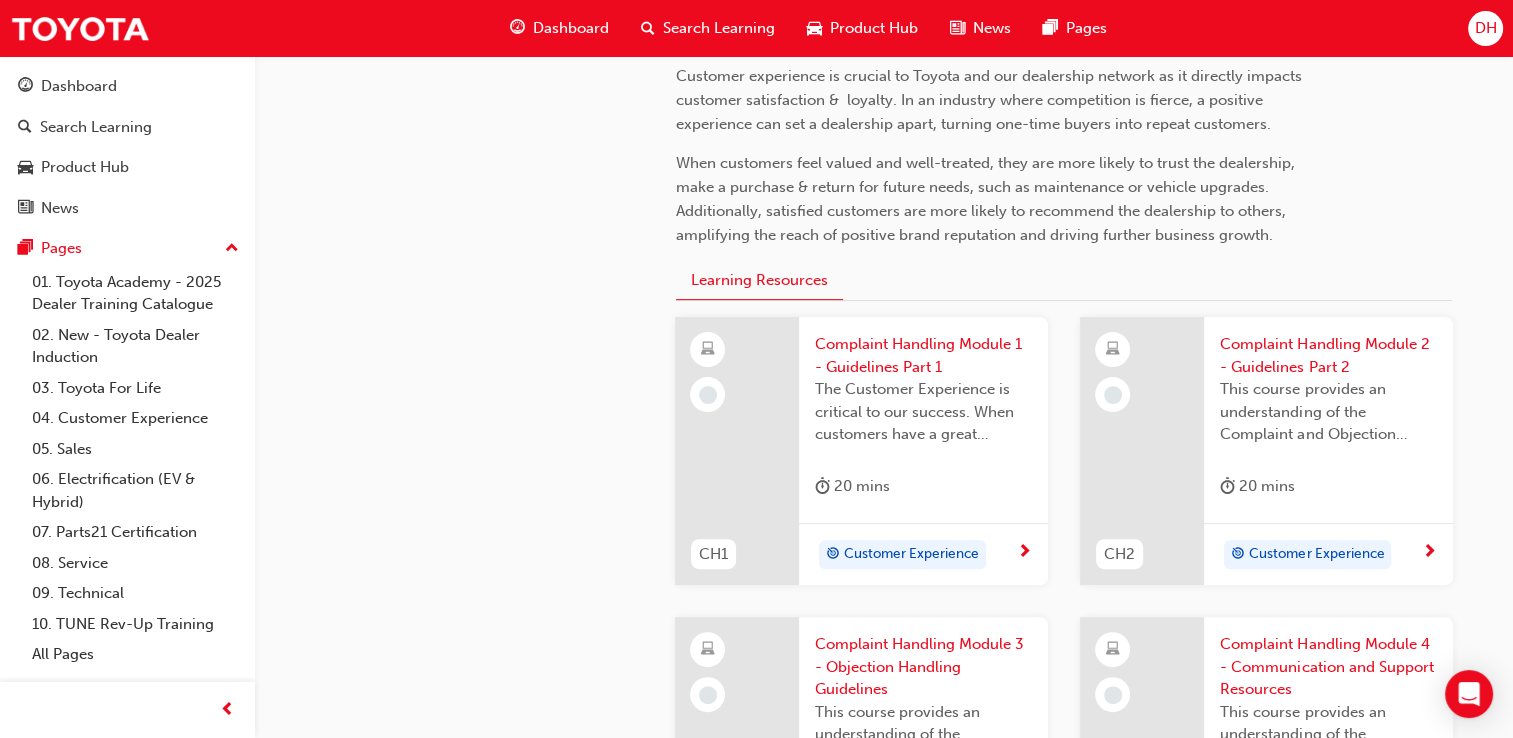 click on "The Customer Experience is critical to our success. When customers have a great experience, whether it’s at purchase, service, or repair, it builds their trust and loyalty. At any stage, customers may have enquiries, complaints or objections." at bounding box center [923, 412] 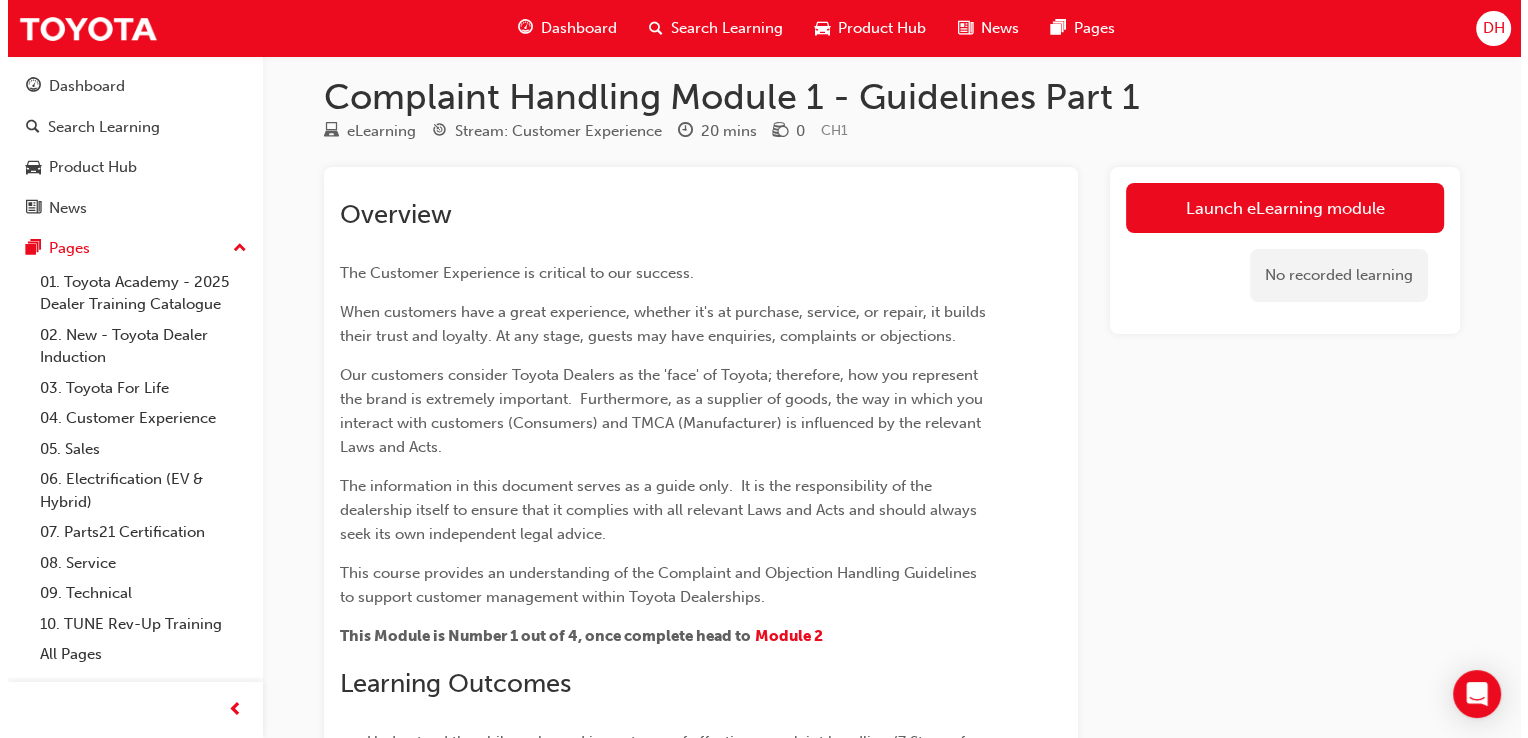 scroll, scrollTop: 0, scrollLeft: 0, axis: both 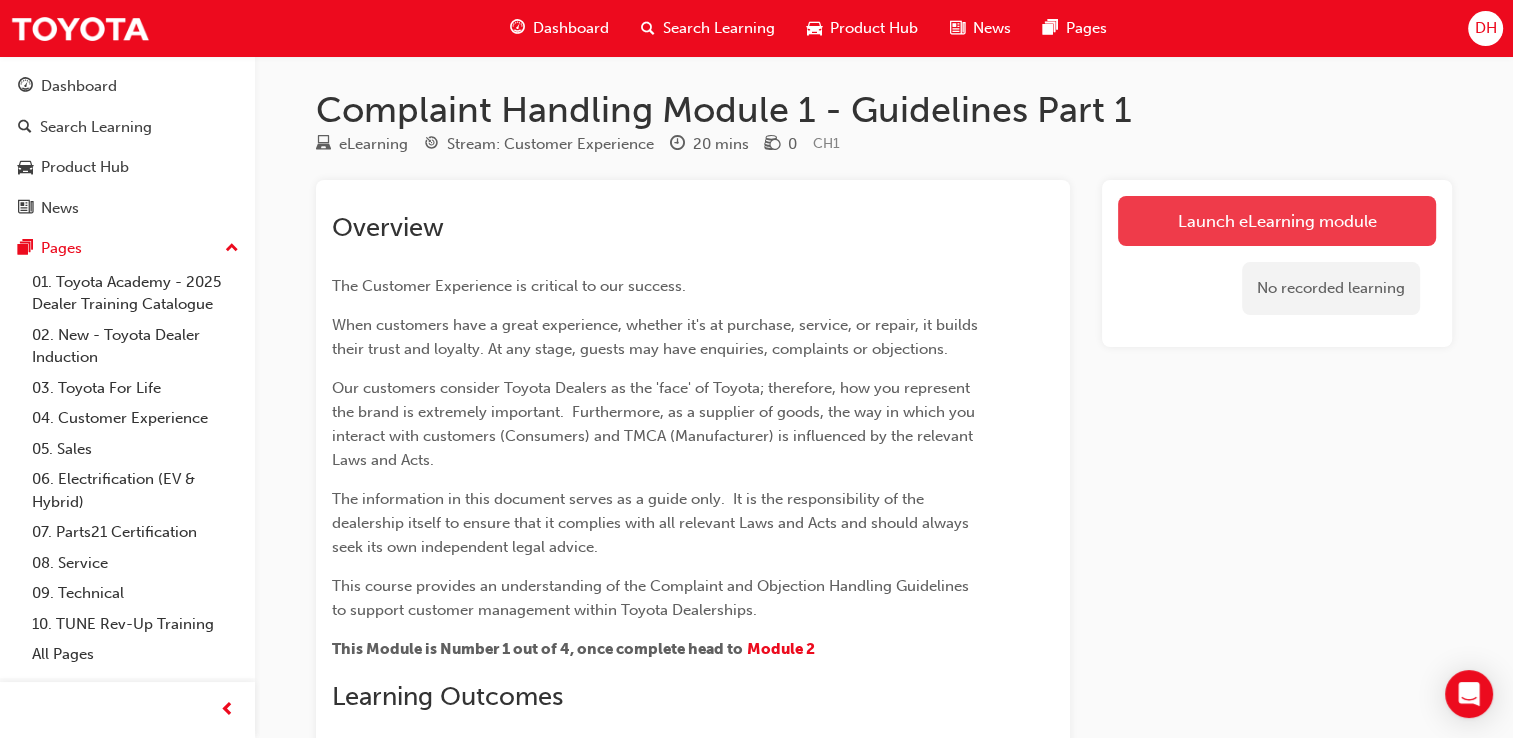 click on "Launch eLearning module" at bounding box center [1277, 221] 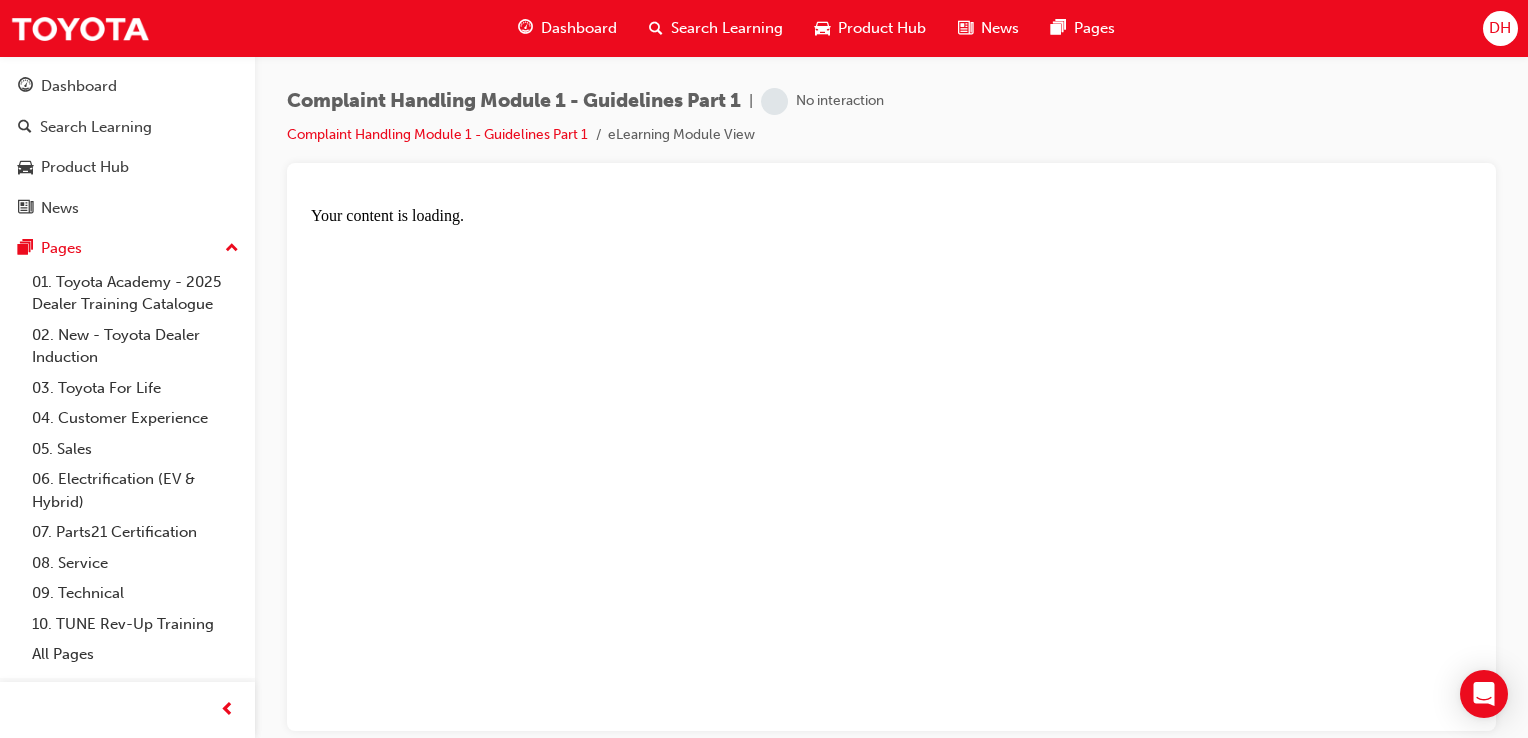 scroll, scrollTop: 0, scrollLeft: 0, axis: both 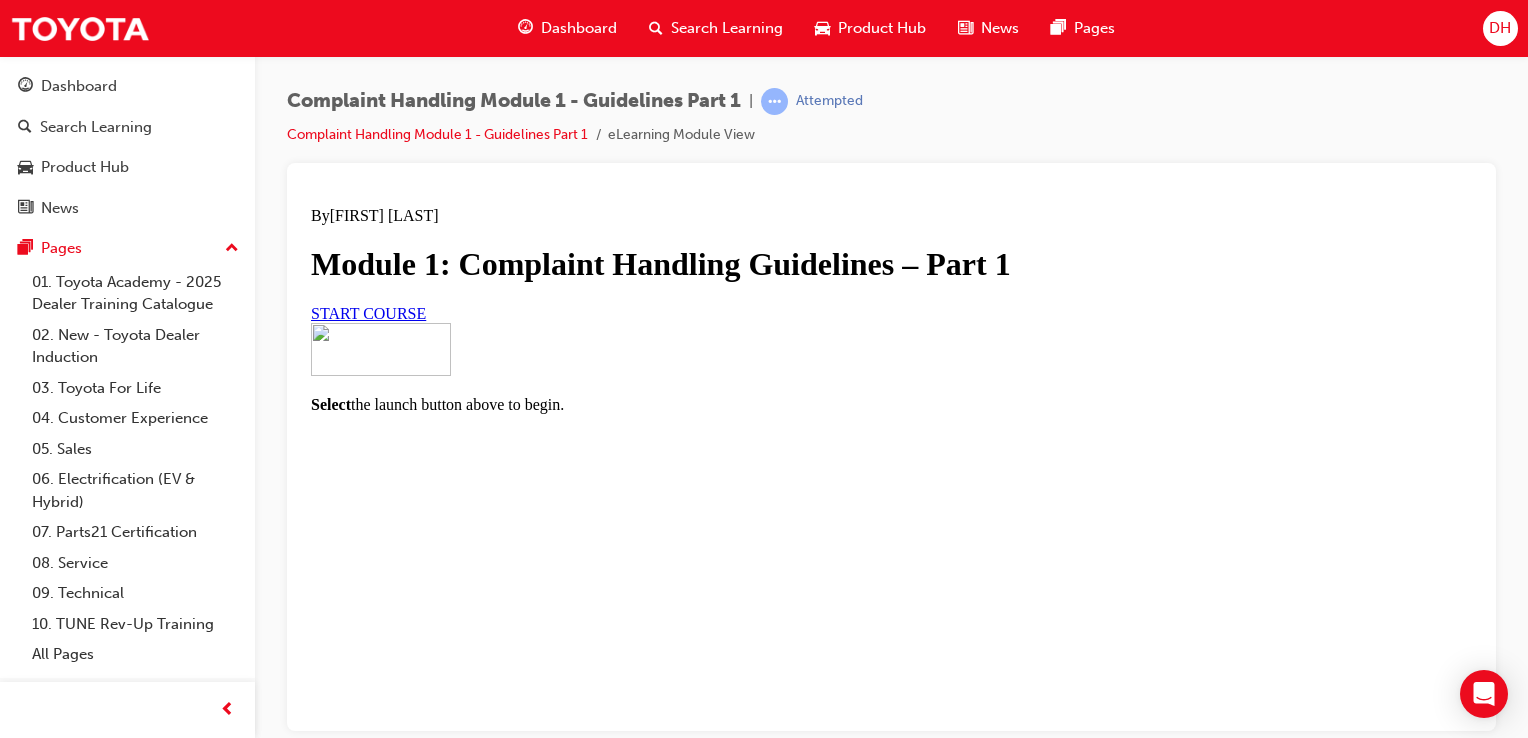 click on "START COURSE" at bounding box center [368, 312] 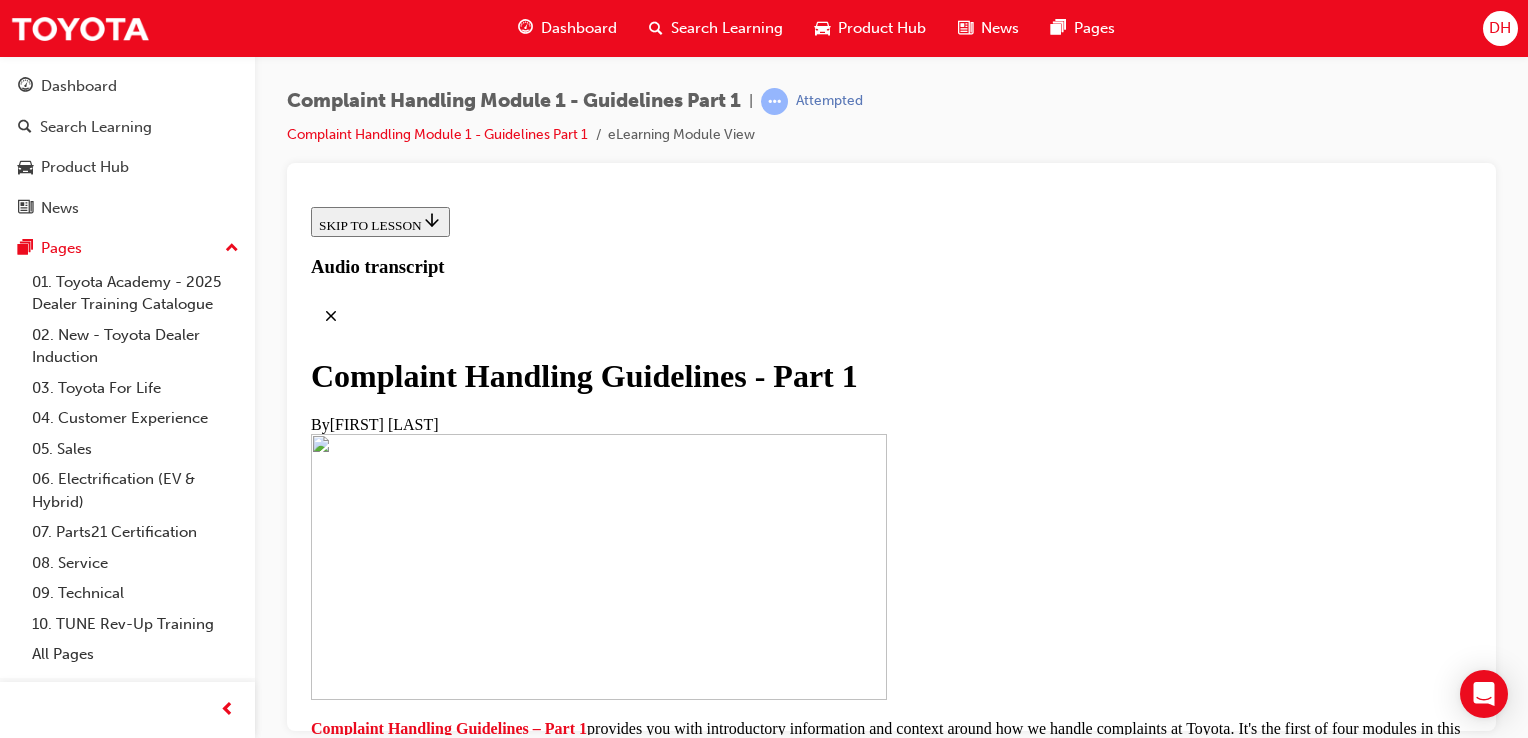 scroll, scrollTop: 600, scrollLeft: 0, axis: vertical 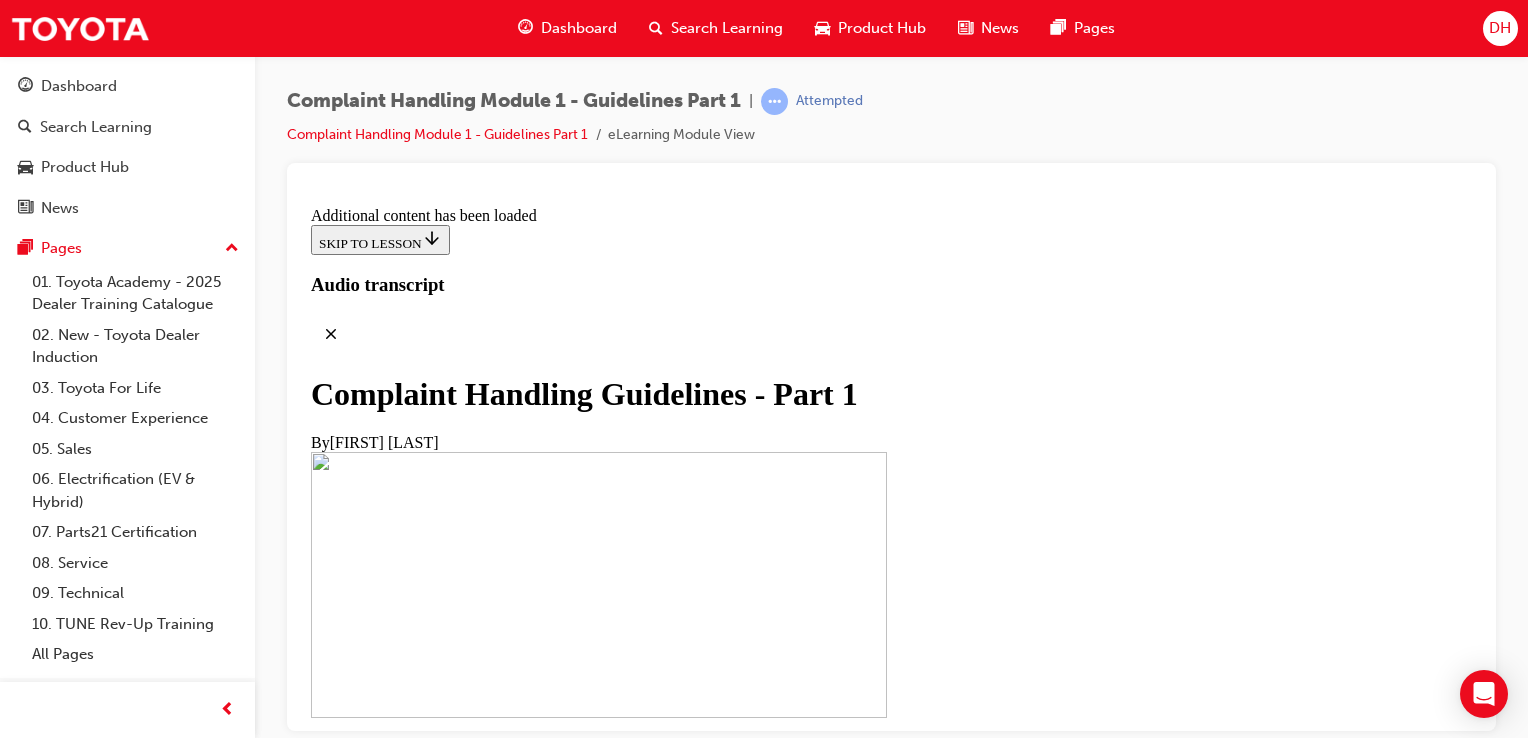 click on "CONTINUE" at bounding box center (353, 2216) 